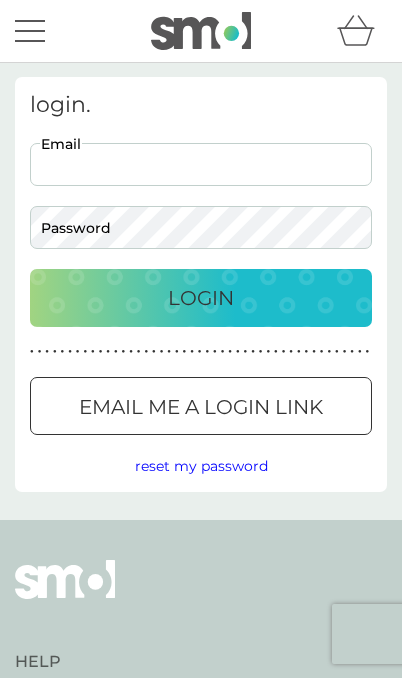 scroll, scrollTop: 0, scrollLeft: 0, axis: both 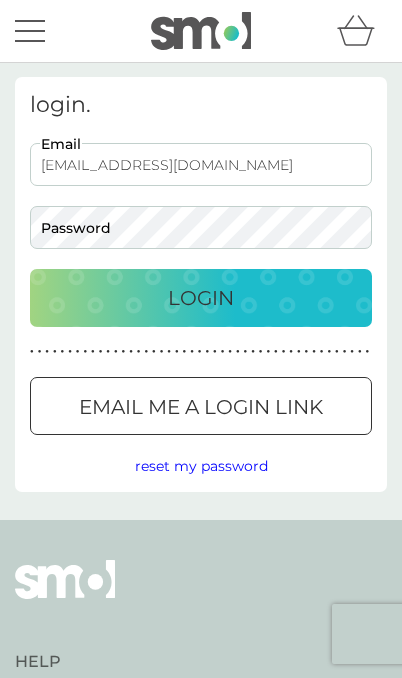 click on "Login" at bounding box center [201, 298] 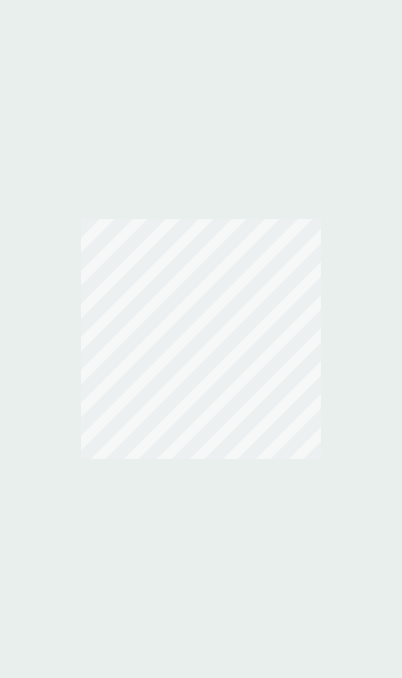 scroll, scrollTop: 0, scrollLeft: 0, axis: both 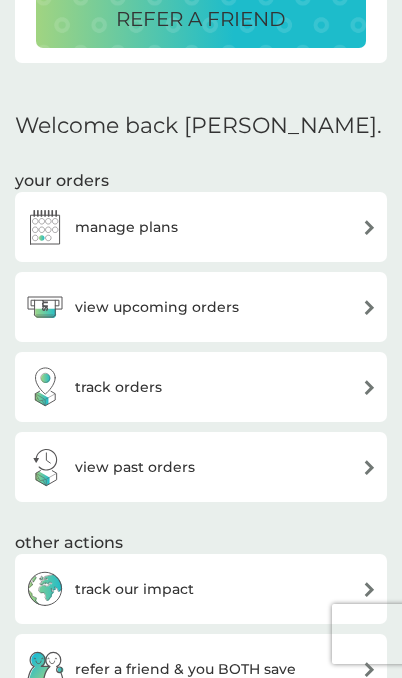 click on "manage plans" at bounding box center [201, 227] 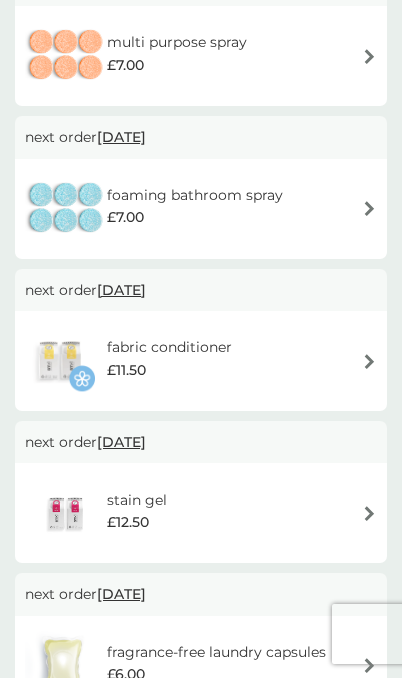 scroll, scrollTop: 985, scrollLeft: 0, axis: vertical 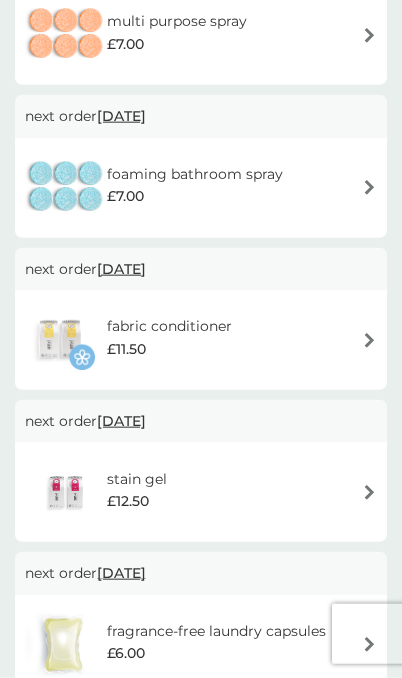 click at bounding box center (369, 340) 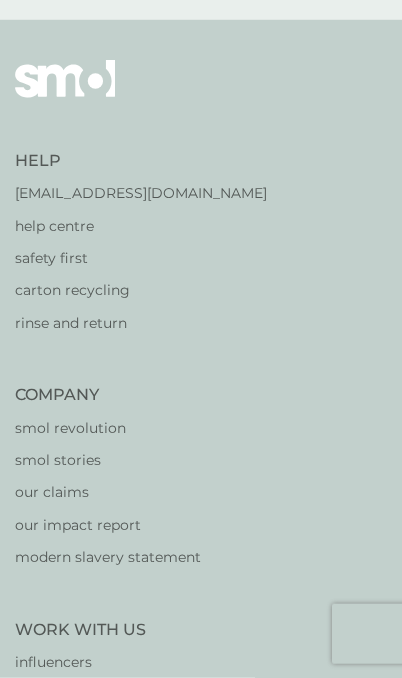 scroll, scrollTop: 0, scrollLeft: 0, axis: both 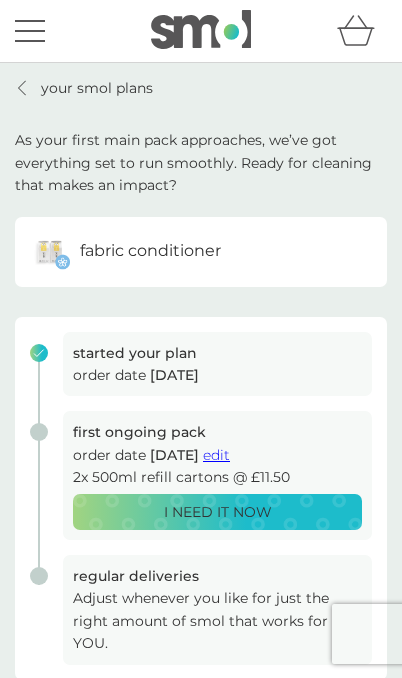click on "edit" at bounding box center (216, 455) 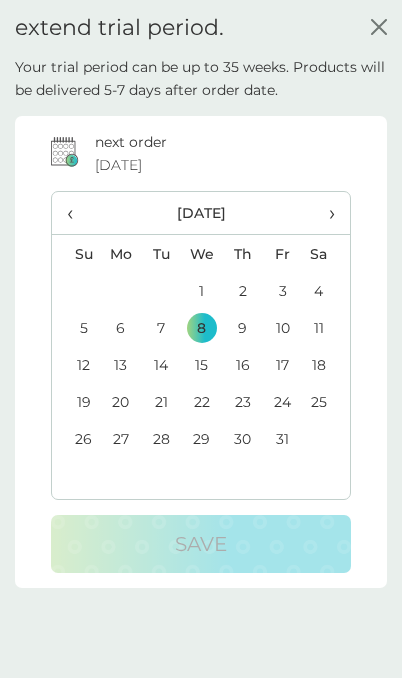click on "‹" at bounding box center [76, 213] 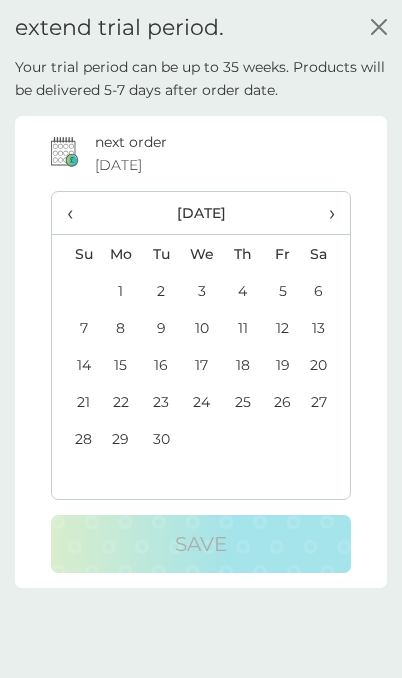 click on "‹" at bounding box center (76, 213) 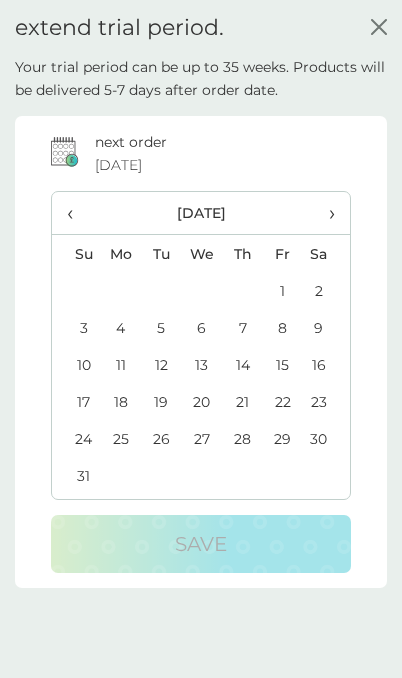 click on "‹" at bounding box center (76, 213) 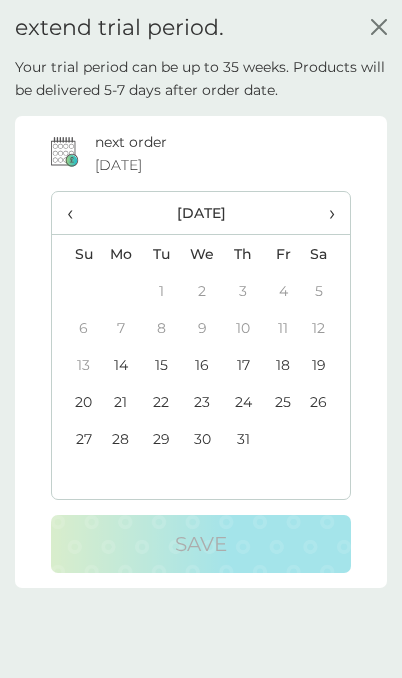 click on "‹" at bounding box center (76, 213) 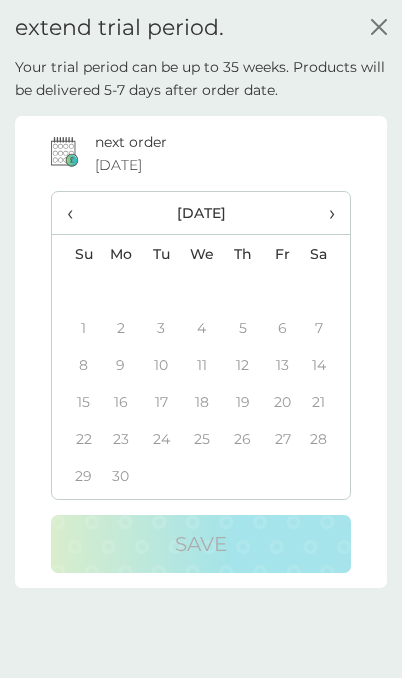 click on "‹" at bounding box center (76, 213) 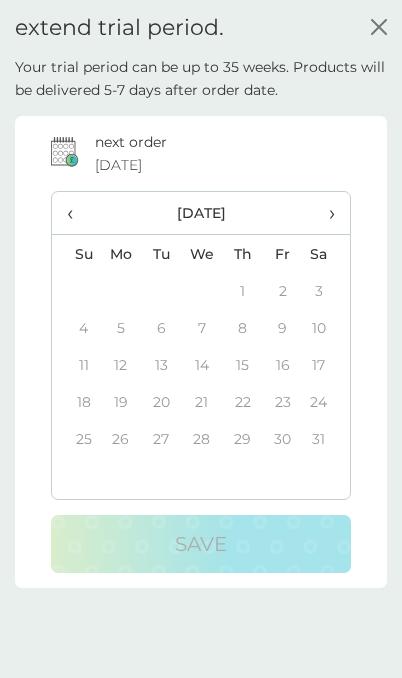 click on "‹" at bounding box center [76, 213] 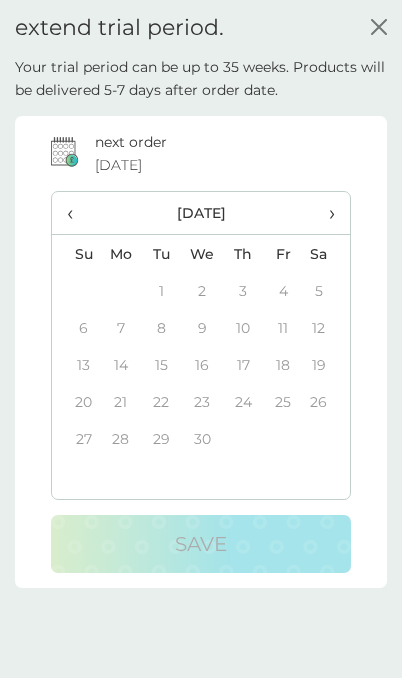 click on "‹" at bounding box center [76, 213] 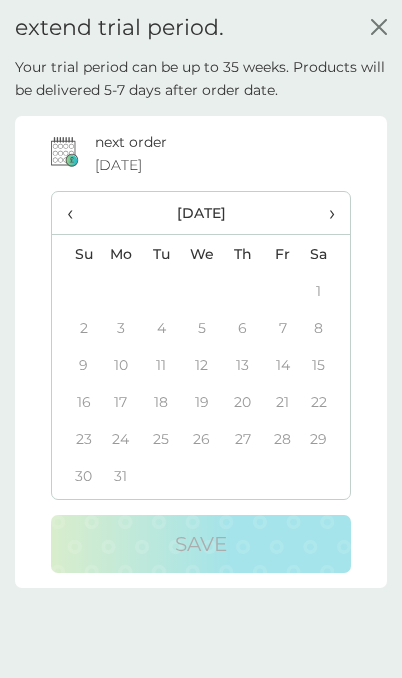 click on "›" at bounding box center [326, 213] 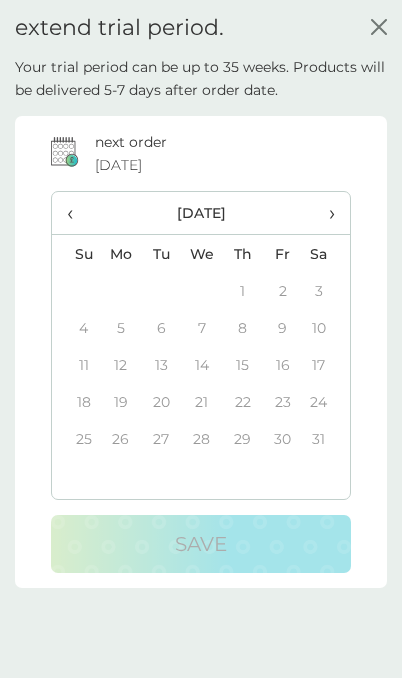 click on "›" at bounding box center (326, 213) 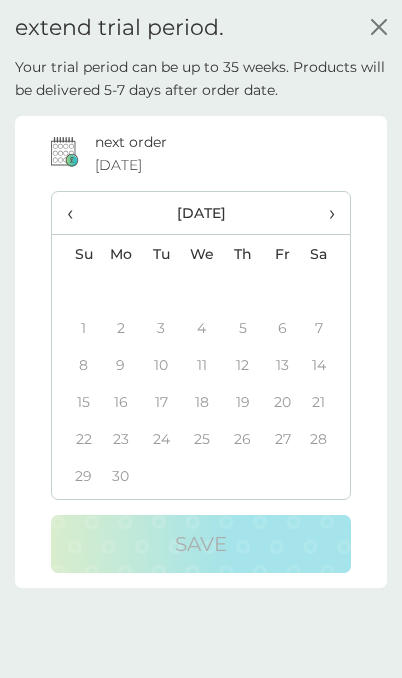 click on "›" at bounding box center (326, 213) 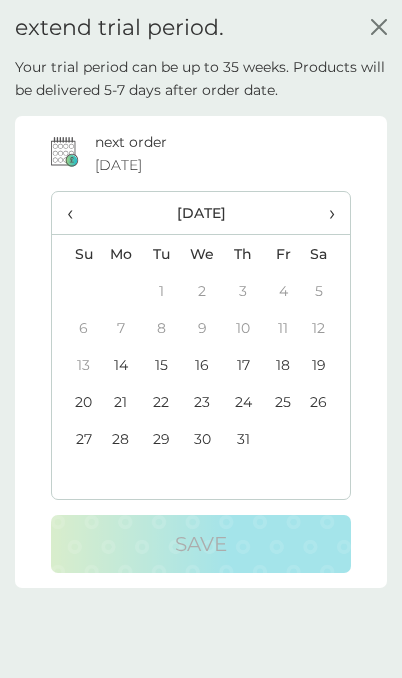 click on "31" at bounding box center [243, 438] 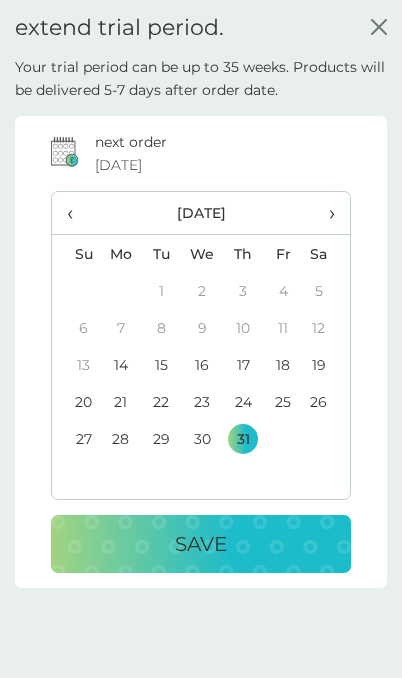 click on "Save" at bounding box center [201, 544] 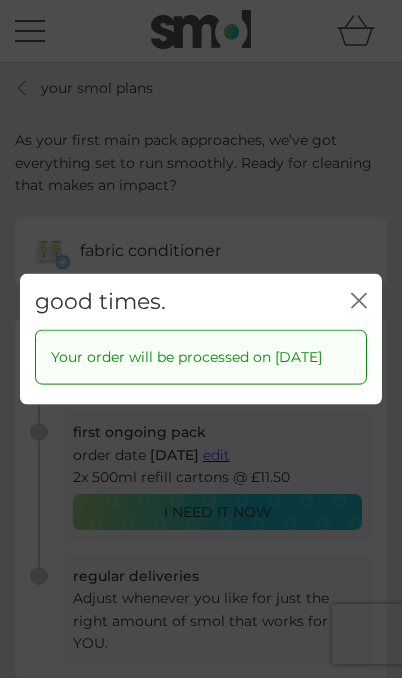 click 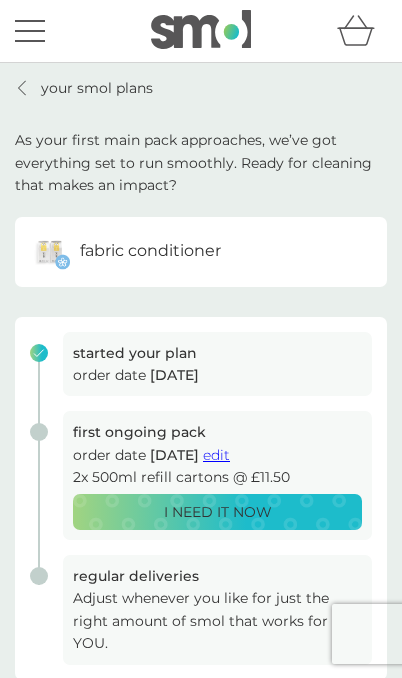 click on "your smol plans" at bounding box center (97, 88) 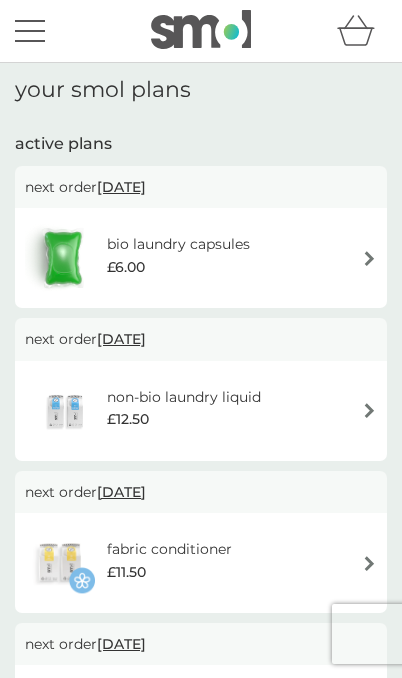 click at bounding box center (369, 258) 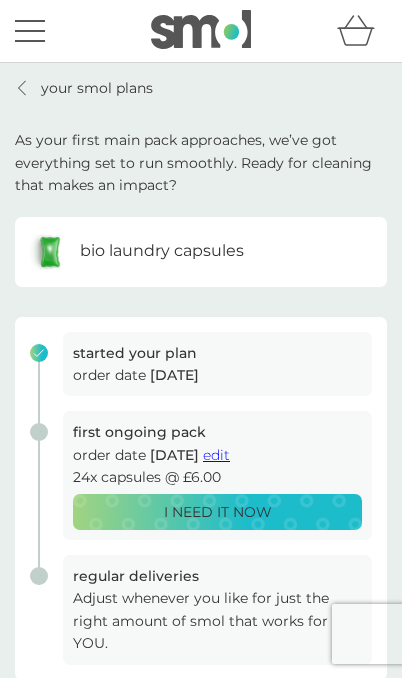 click on "edit" at bounding box center [216, 455] 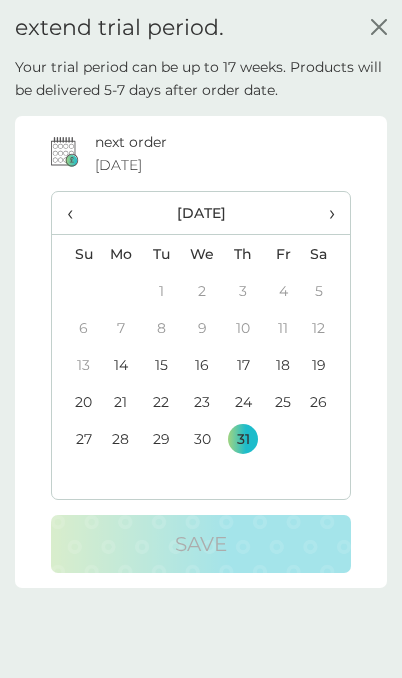click on "›" at bounding box center (326, 213) 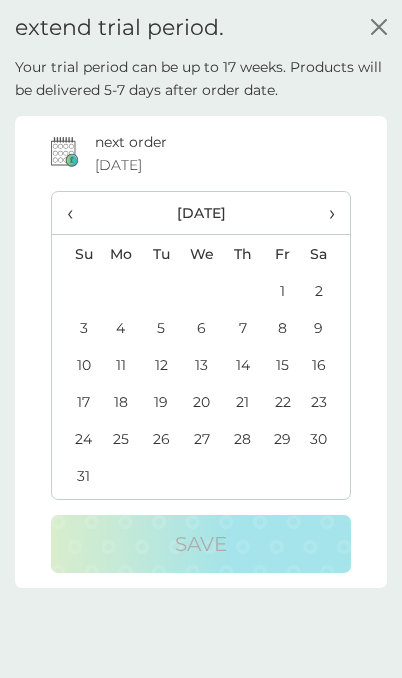 click on "›" at bounding box center [326, 213] 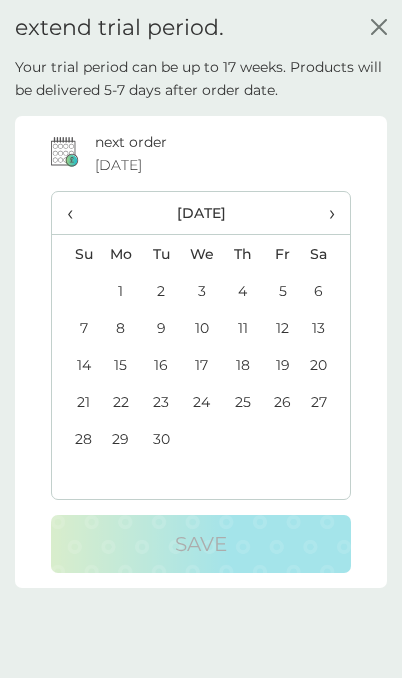 click on "›" at bounding box center [326, 213] 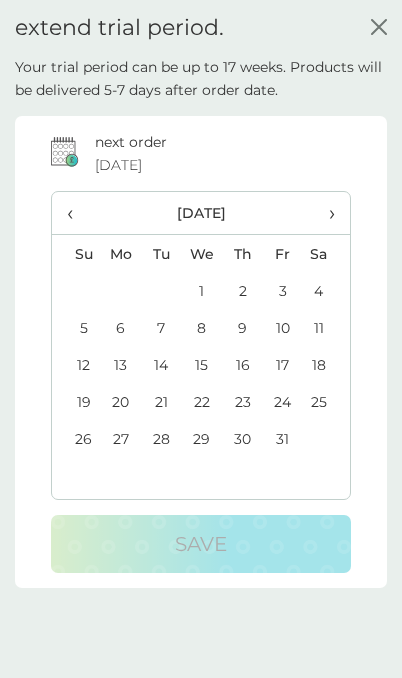 click on "31" at bounding box center (283, 438) 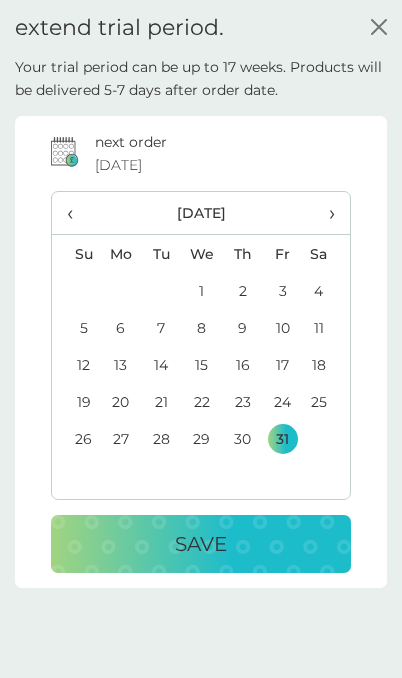 click on "Save" at bounding box center [201, 544] 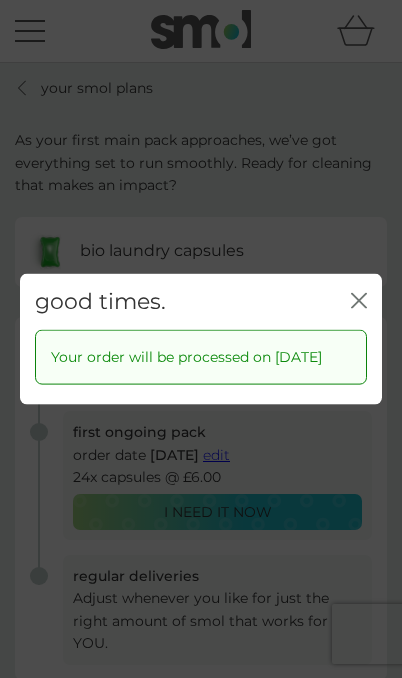 click on "close" at bounding box center [359, 302] 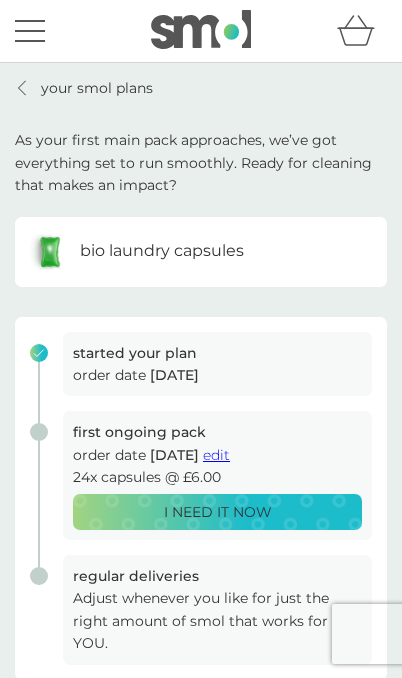 click on "your smol plans" at bounding box center [97, 88] 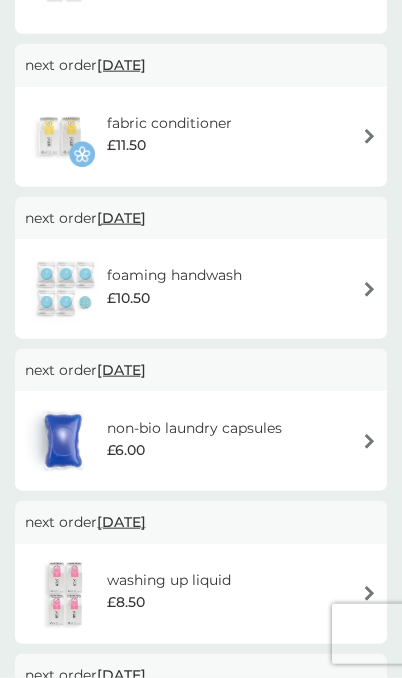 scroll, scrollTop: 307, scrollLeft: 0, axis: vertical 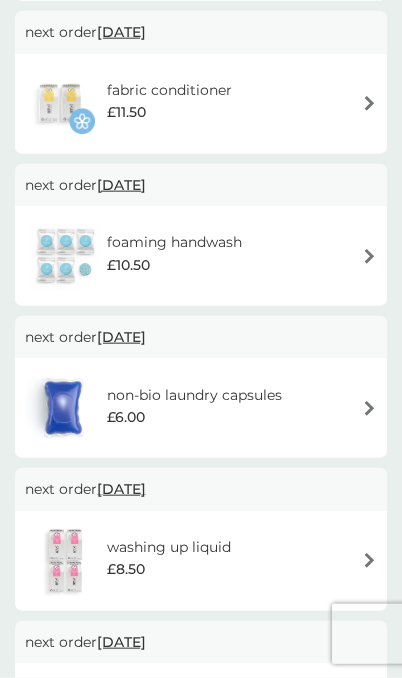 click on "foaming handwash £10.50" at bounding box center [201, 256] 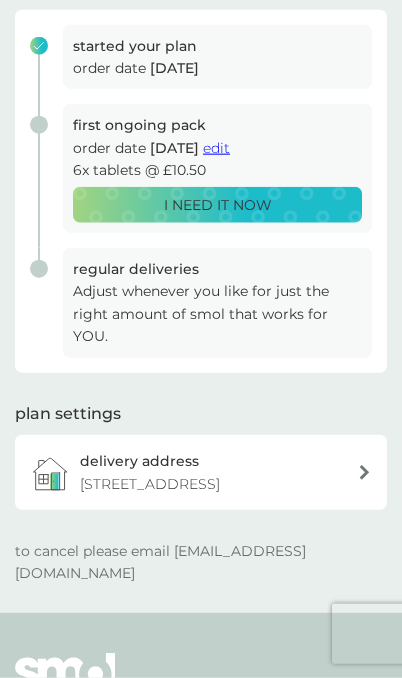 scroll, scrollTop: 0, scrollLeft: 0, axis: both 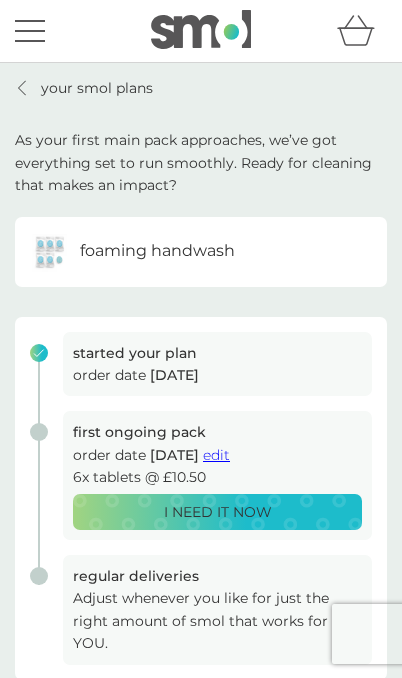 click on "edit" at bounding box center [216, 455] 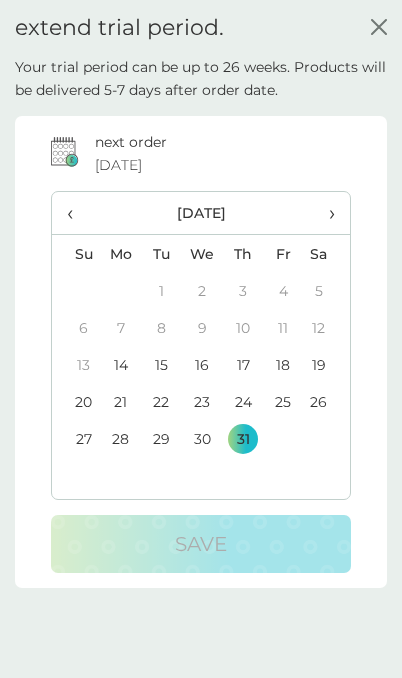 click on "›" at bounding box center (326, 213) 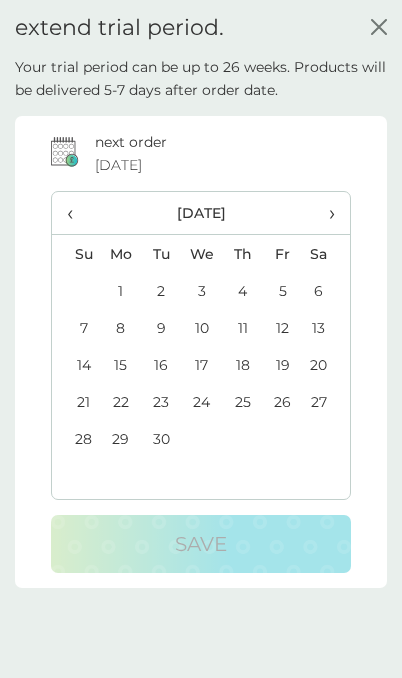 click on "›" at bounding box center [326, 213] 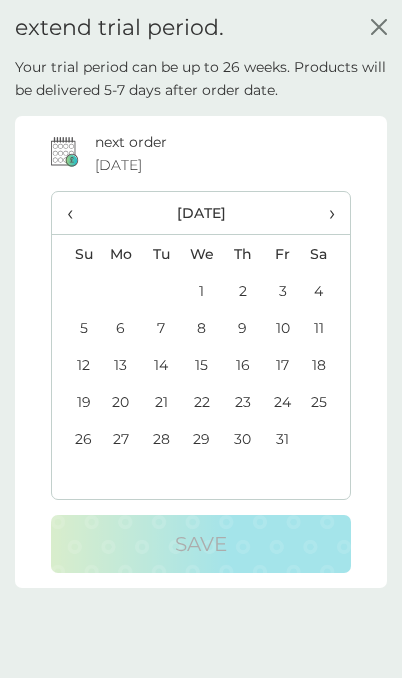 click on "›" at bounding box center [326, 213] 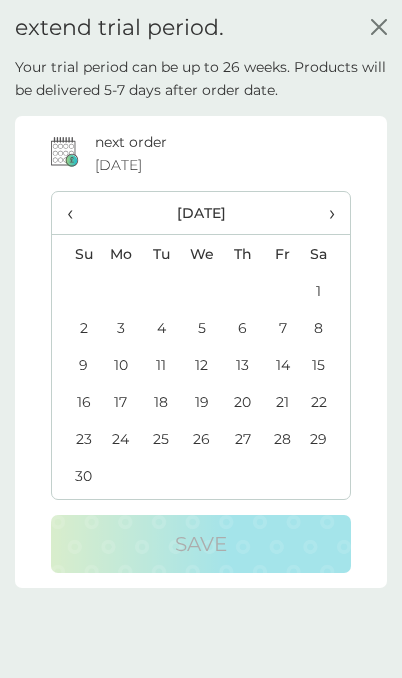 click on "›" at bounding box center (326, 213) 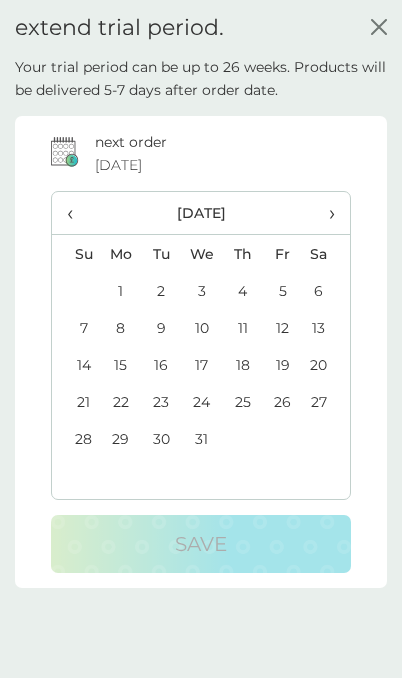 click on "31" at bounding box center (202, 438) 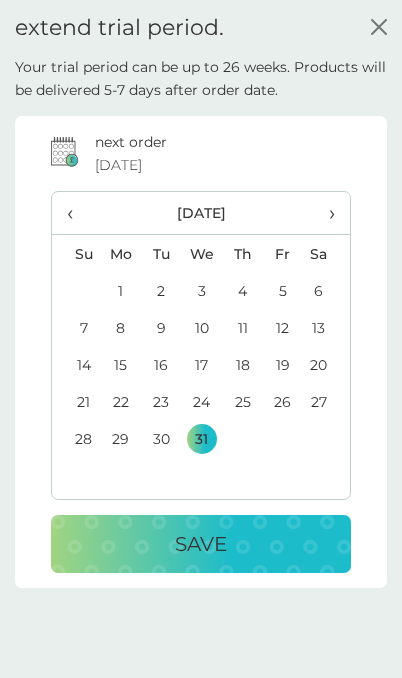 click on "Save" at bounding box center (201, 544) 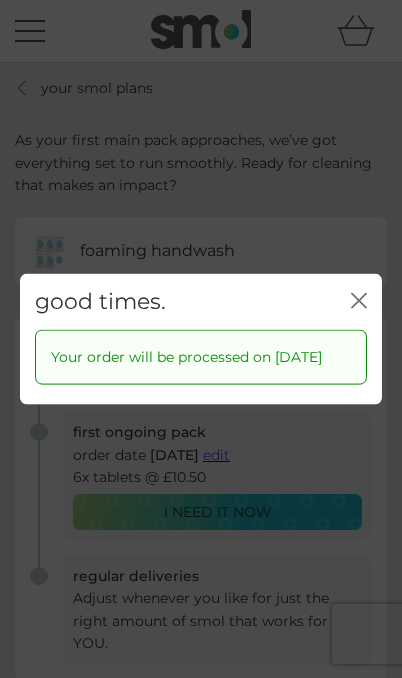 click 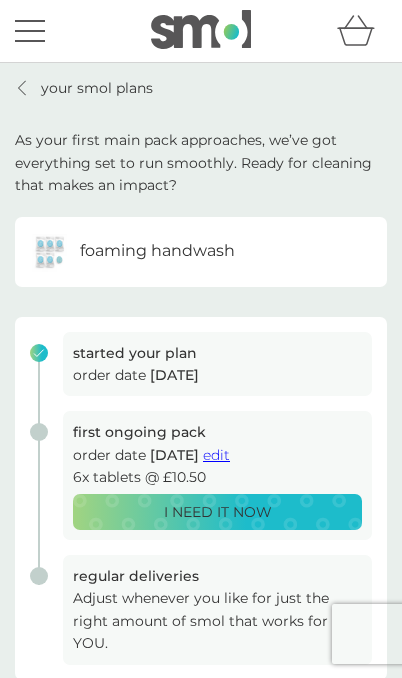click on "your smol plans" at bounding box center (84, 88) 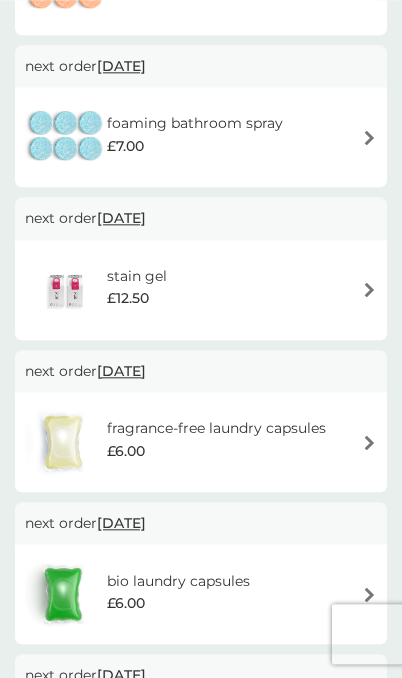 scroll, scrollTop: 883, scrollLeft: 0, axis: vertical 